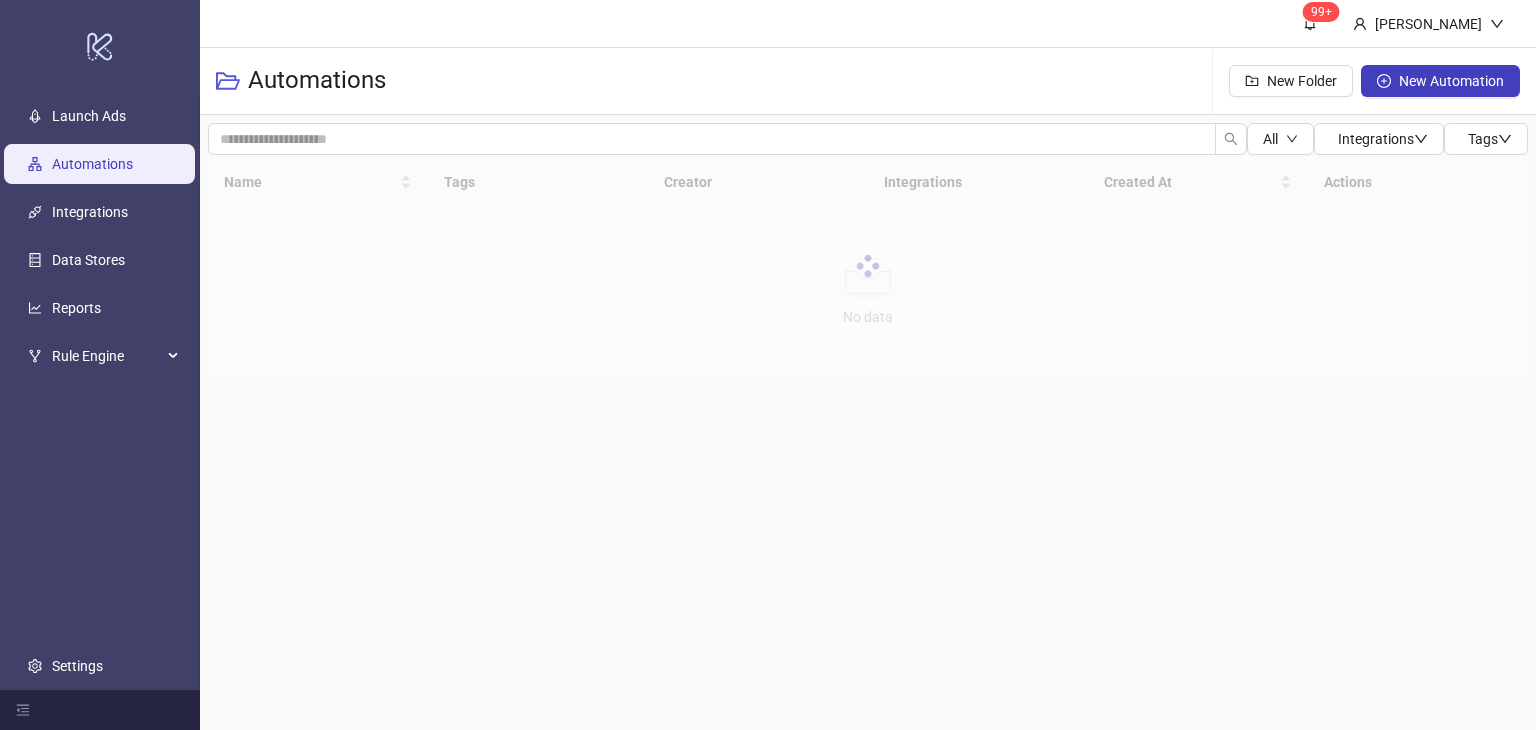 scroll, scrollTop: 0, scrollLeft: 0, axis: both 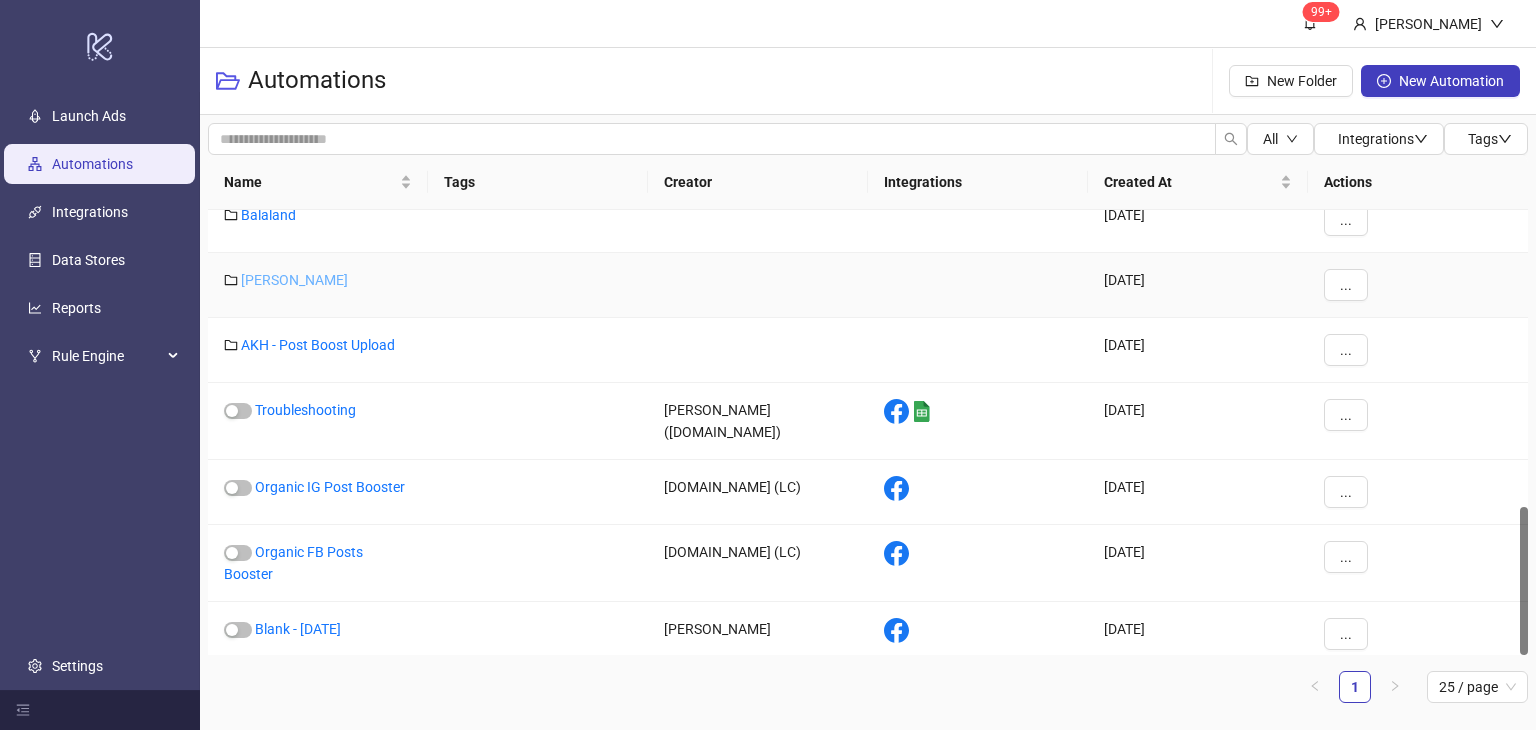 click on "[PERSON_NAME]" at bounding box center [294, 280] 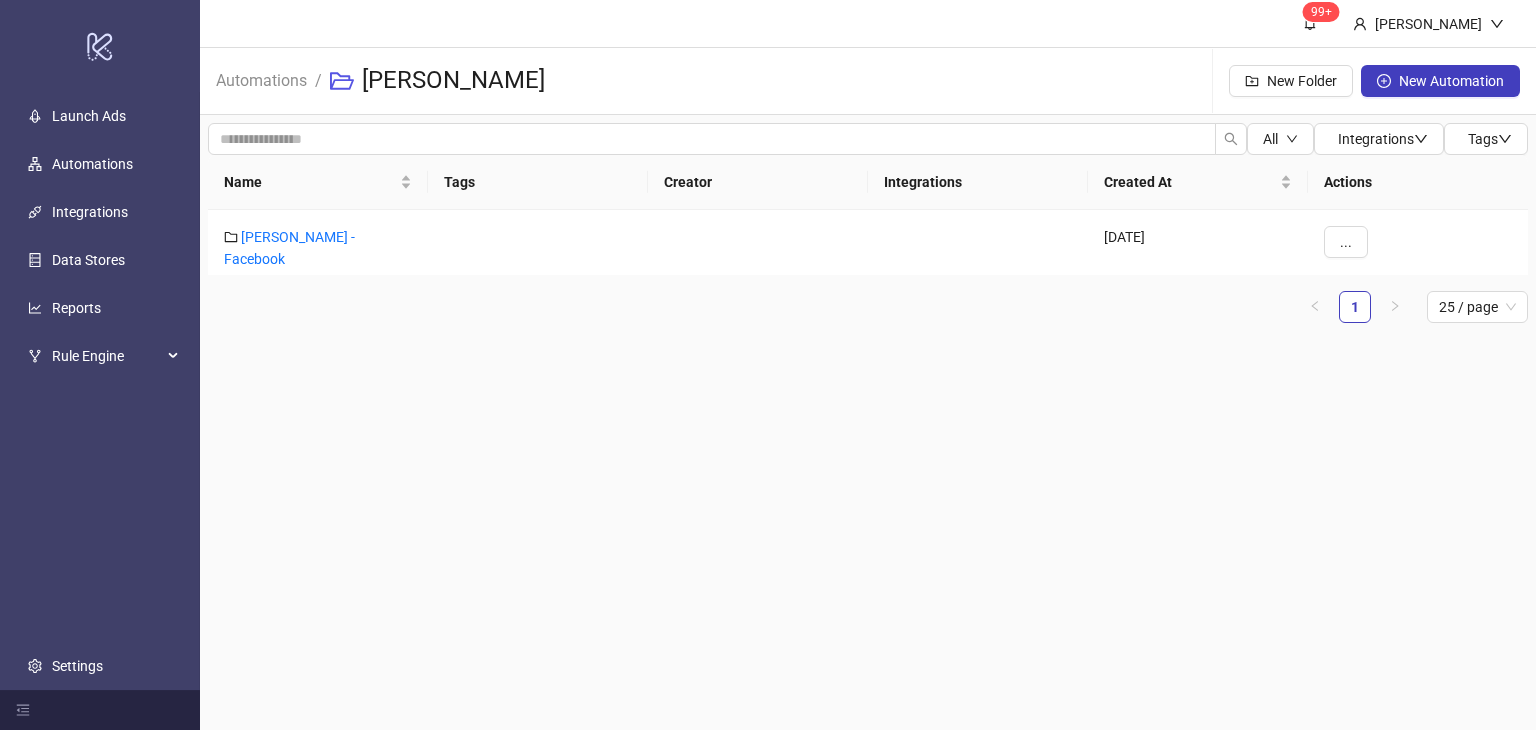 scroll, scrollTop: 0, scrollLeft: 0, axis: both 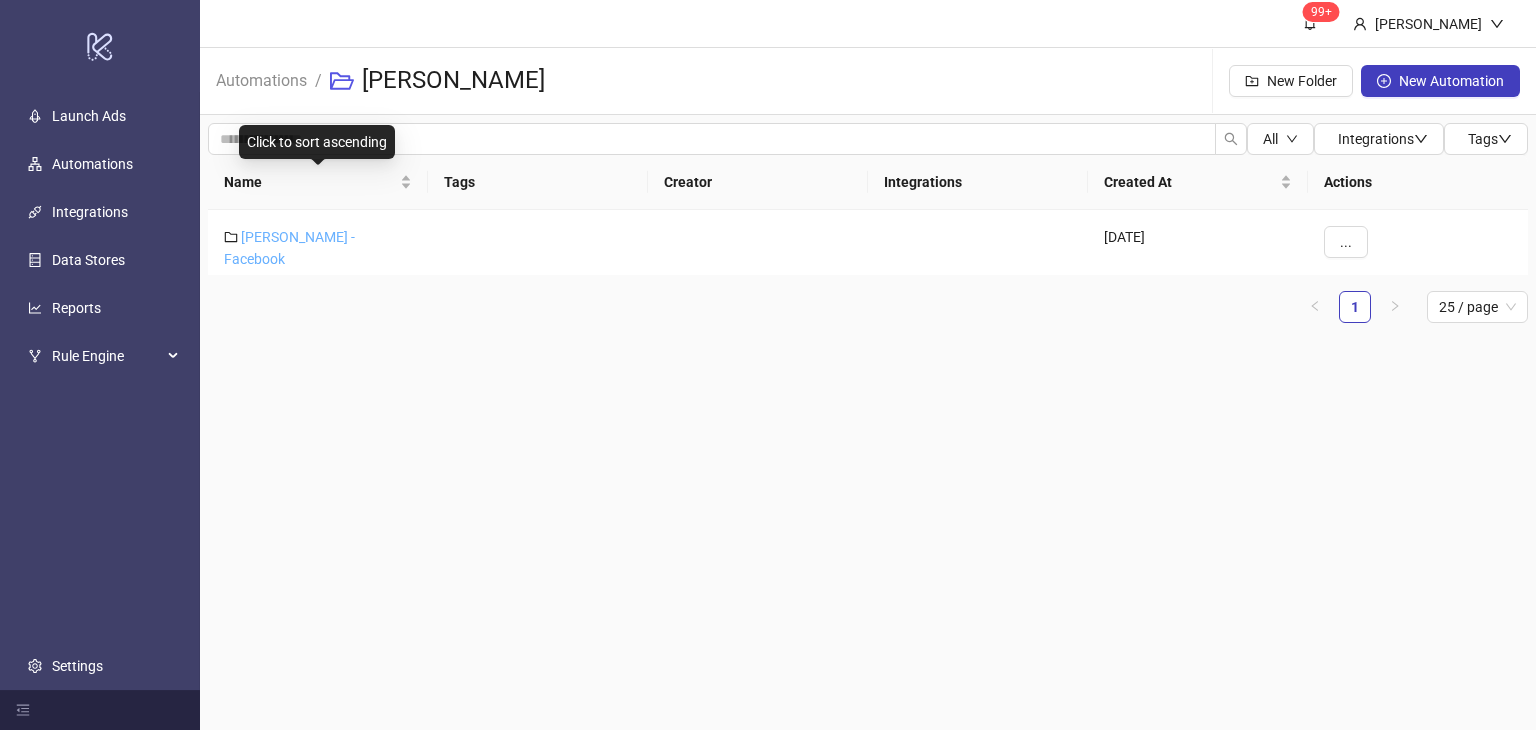 click on "[PERSON_NAME] - Facebook" at bounding box center [289, 248] 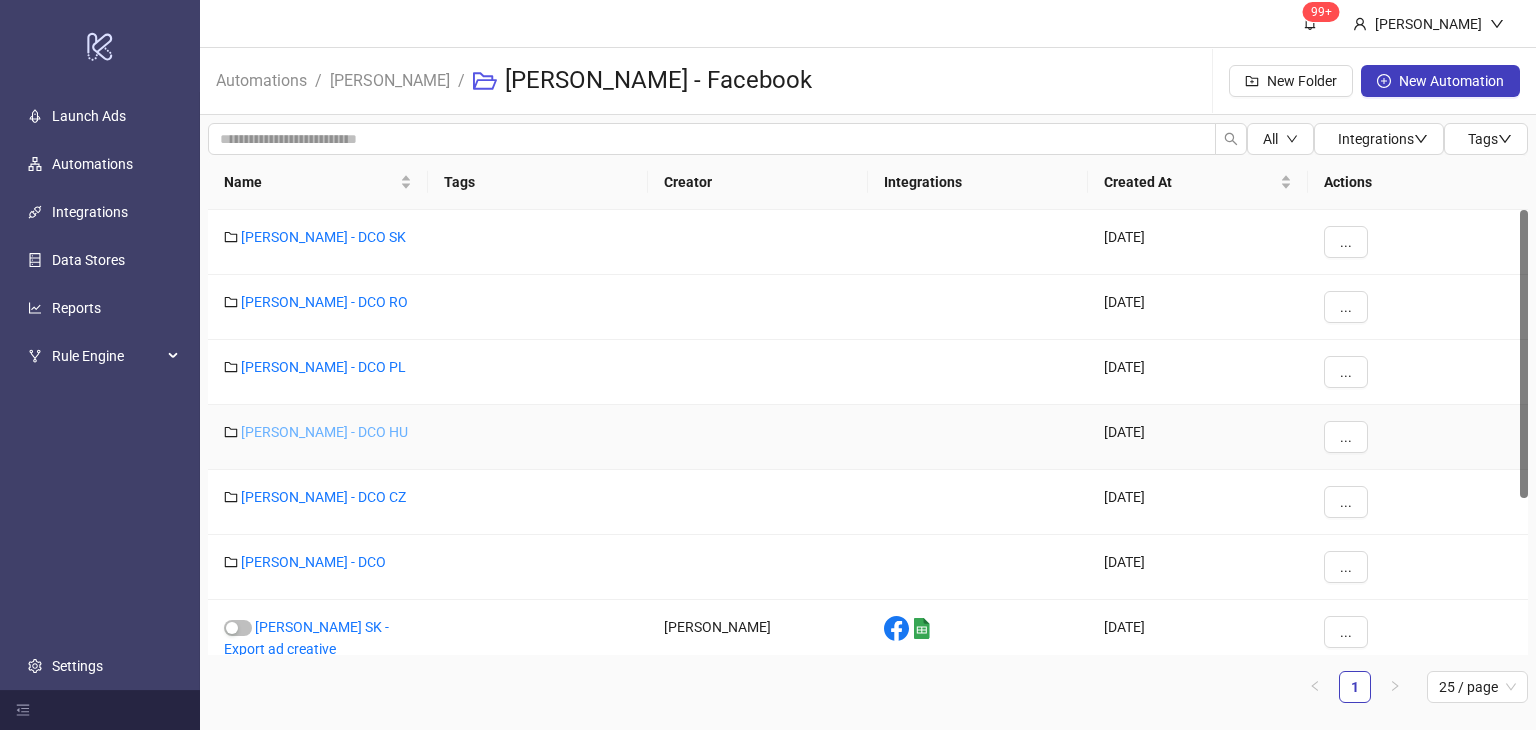 click on "[PERSON_NAME] - DCO HU" at bounding box center [324, 432] 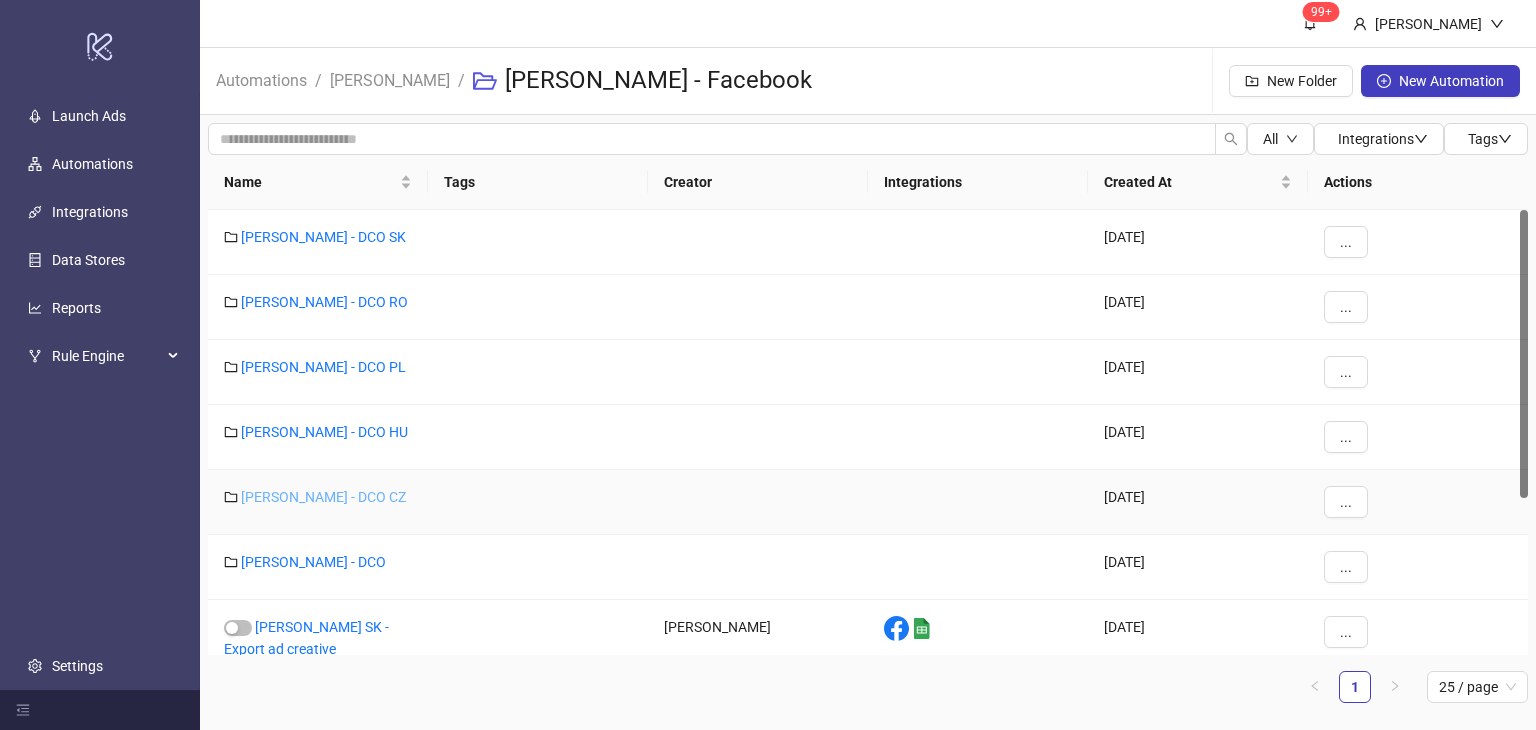 click on "[PERSON_NAME] - DCO CZ" at bounding box center (323, 497) 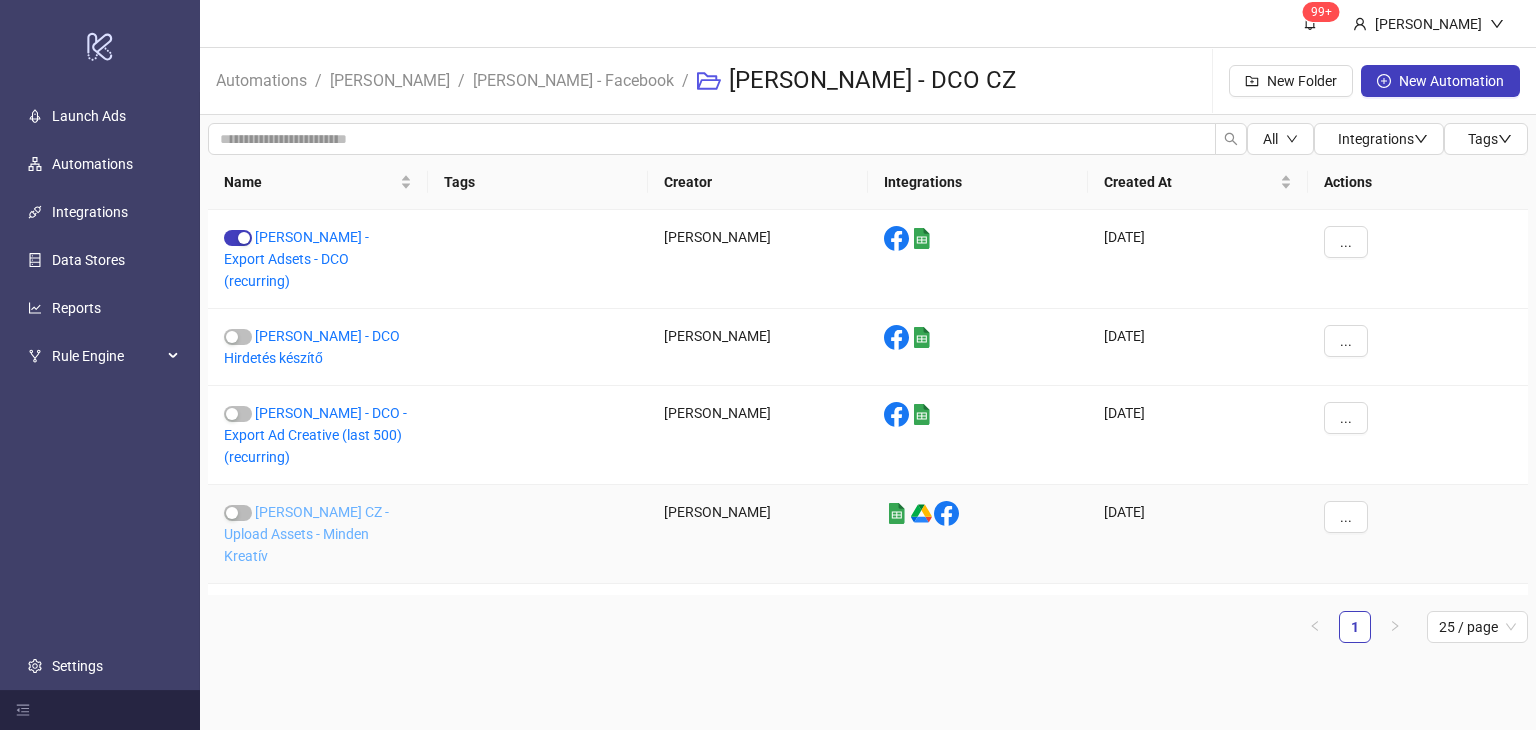 click on "[PERSON_NAME] CZ - Upload Assets - Minden Kreatív" at bounding box center [306, 534] 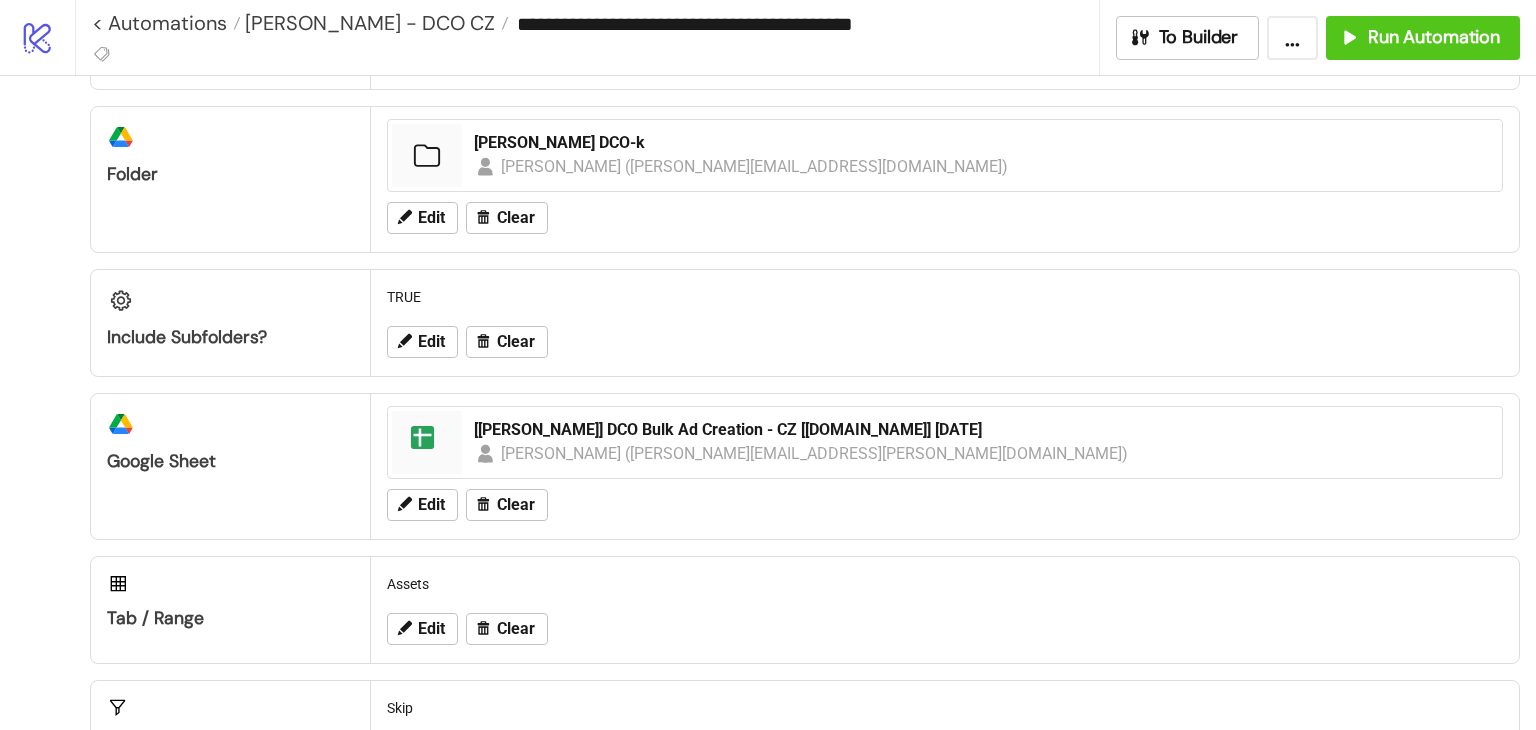scroll, scrollTop: 500, scrollLeft: 0, axis: vertical 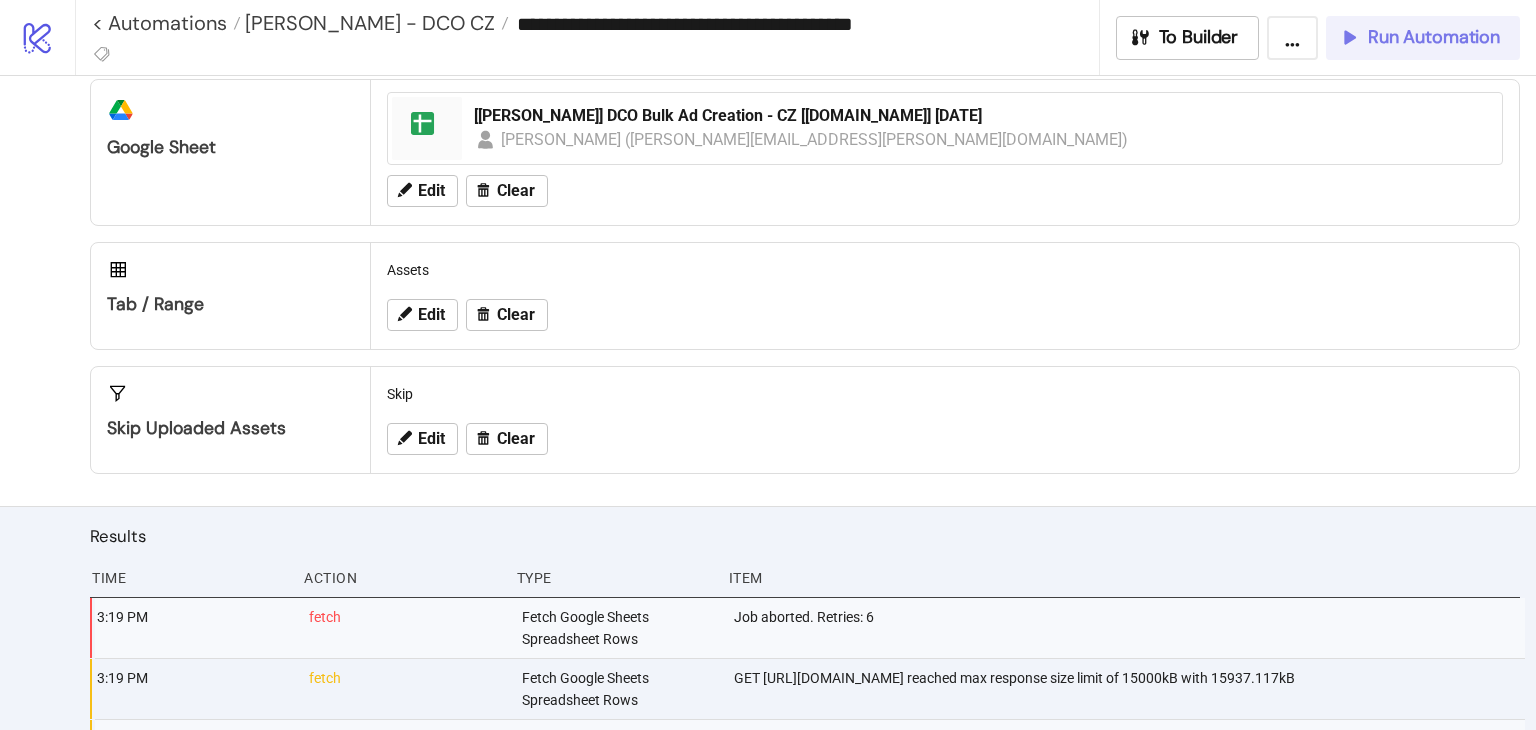 click on "Run Automation" at bounding box center [1434, 37] 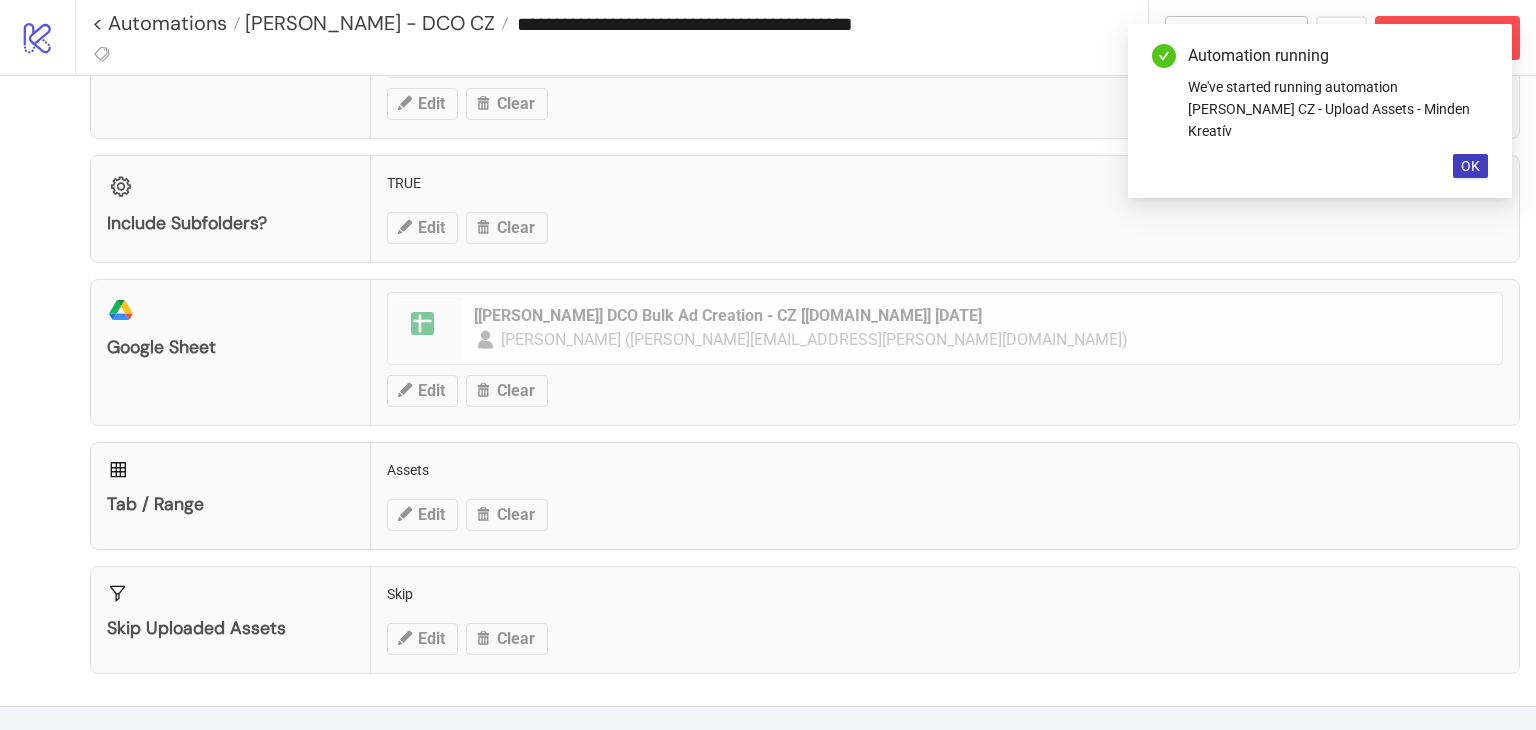 scroll, scrollTop: 200, scrollLeft: 0, axis: vertical 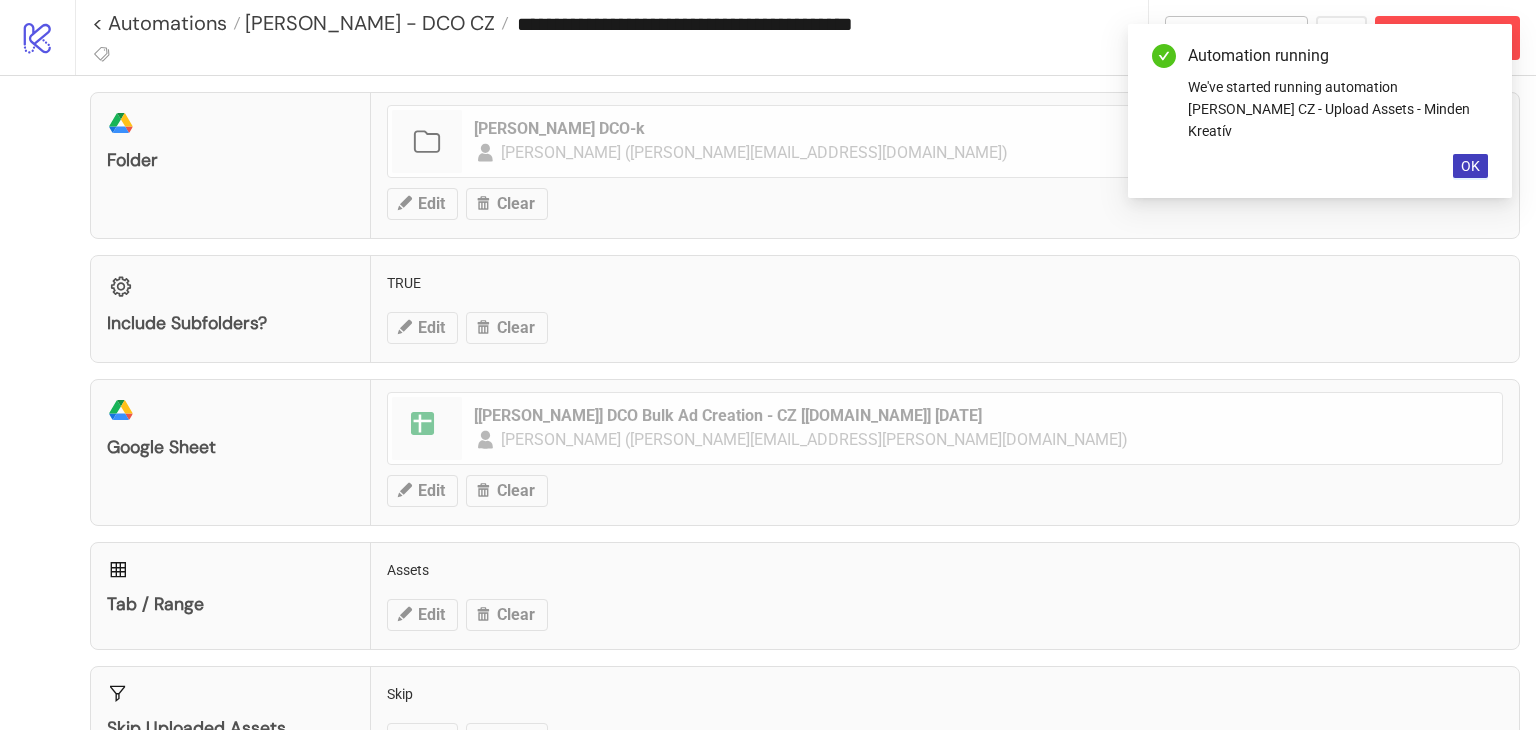 click on "Automation running We've started running automation Alinda CZ - Upload Assets - Minden Kreatív OK" at bounding box center [1320, 111] 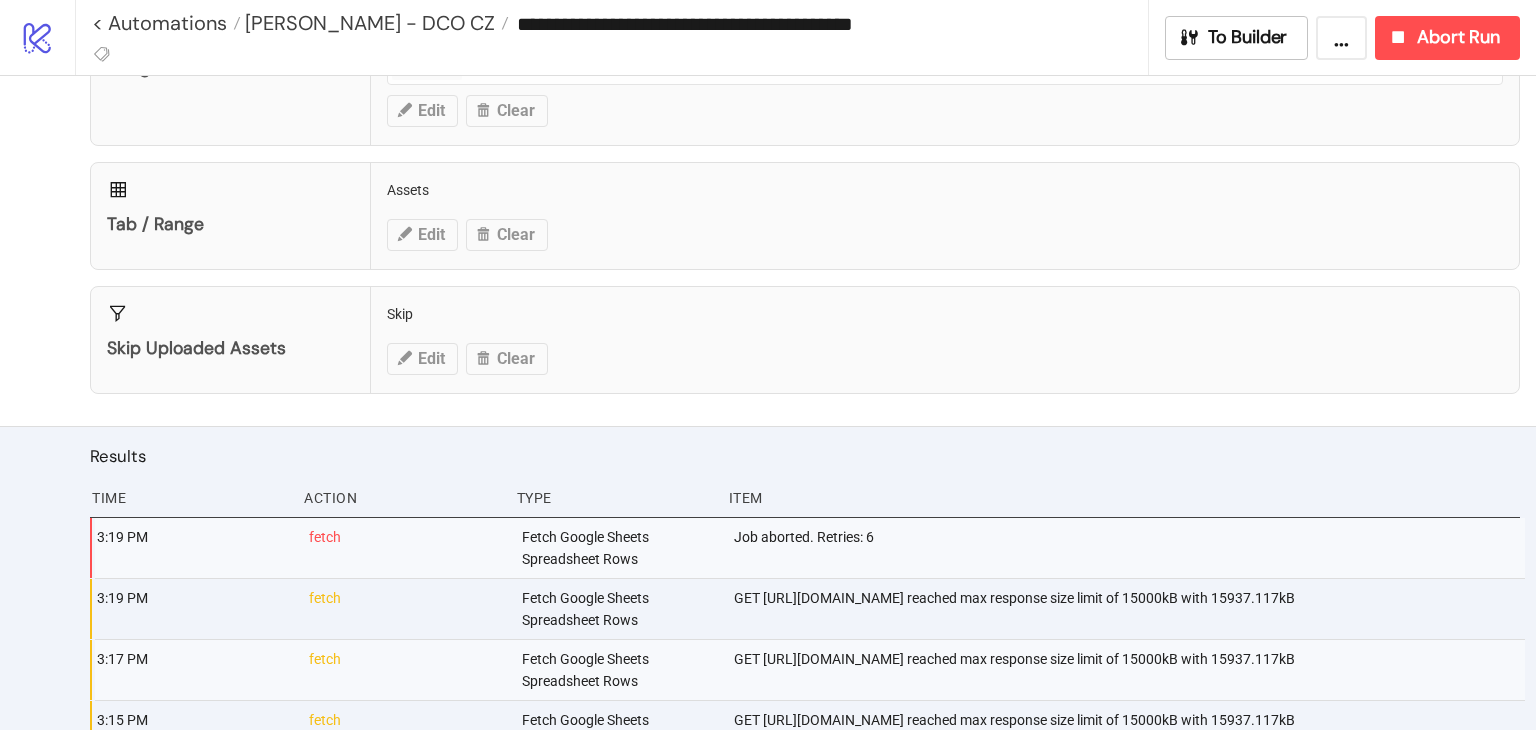 scroll, scrollTop: 600, scrollLeft: 0, axis: vertical 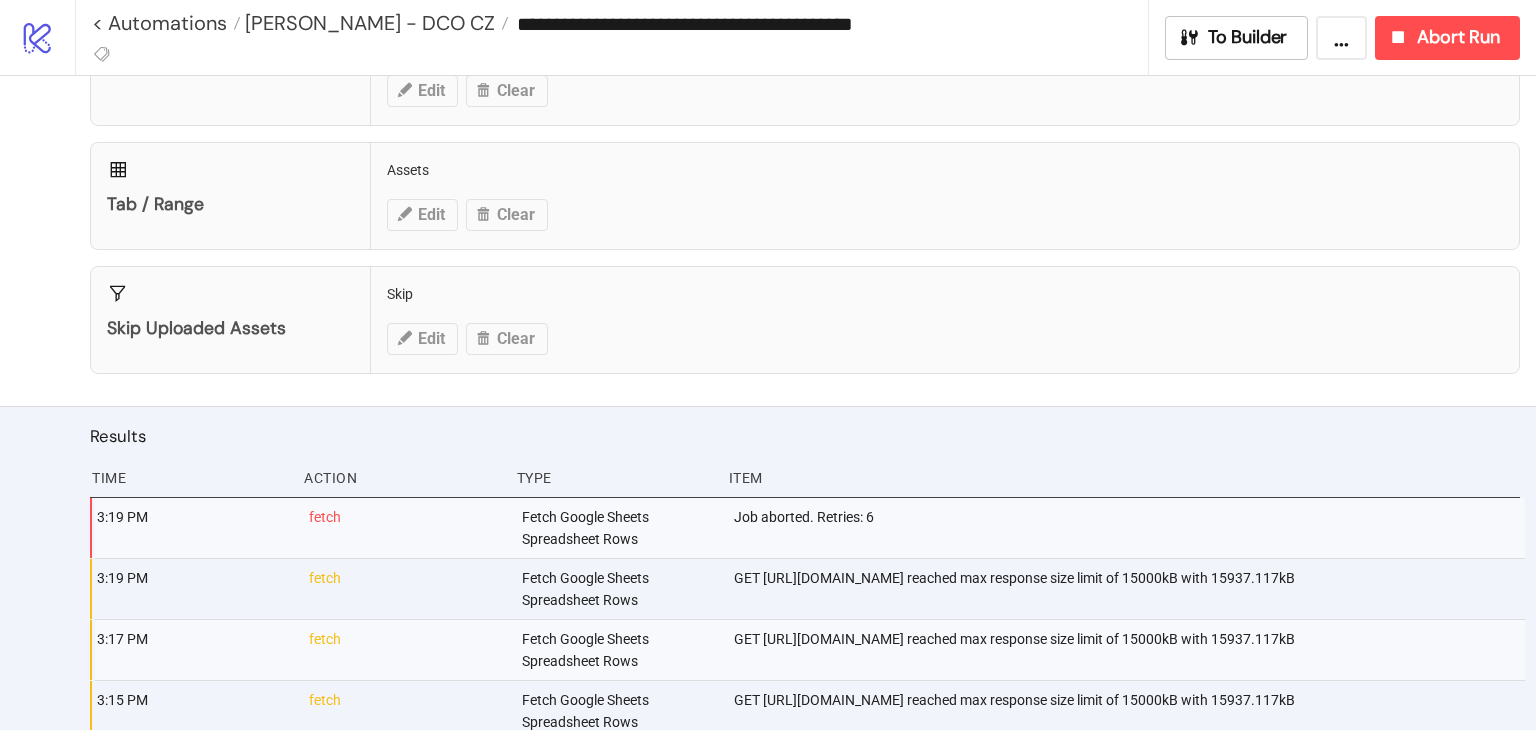 click on "Results Time Action Type Item 3:19 PM fetch Fetch Google Sheets Spreadsheet Rows Job aborted. Retries: 6 3:19 PM fetch Fetch Google Sheets Spreadsheet Rows GET https://sheets.googleapis.com/v4/spreadsheets/1D3JyMcVxc747otS7jjNS1YOv6Uzd4wPgFCLevKKE8lQ/values/Assets?valueRenderOption=UNFORMATTED_VALUE&majorDimension=ROWS&dateTimeRenderOption=FORMATTED_STRING reached max response size limit of 15000kB with 15937.117kB 3:17 PM fetch Fetch Google Sheets Spreadsheet Rows GET https://sheets.googleapis.com/v4/spreadsheets/1D3JyMcVxc747otS7jjNS1YOv6Uzd4wPgFCLevKKE8lQ/values/Assets?valueRenderOption=UNFORMATTED_VALUE&majorDimension=ROWS&dateTimeRenderOption=FORMATTED_STRING reached max response size limit of 15000kB with 15937.117kB 3:15 PM fetch Fetch Google Sheets Spreadsheet Rows 3:13 PM fetch Fetch Google Sheets Spreadsheet Rows 3:12 PM fetch Fetch Google Sheets Spreadsheet Rows 3:11 PM fetch Fetch Google Sheets Spreadsheet Rows 3:11 PM fetch Fetch Google Sheets Spreadsheet Rows Page 1 Previous Next" at bounding box center [768, 723] 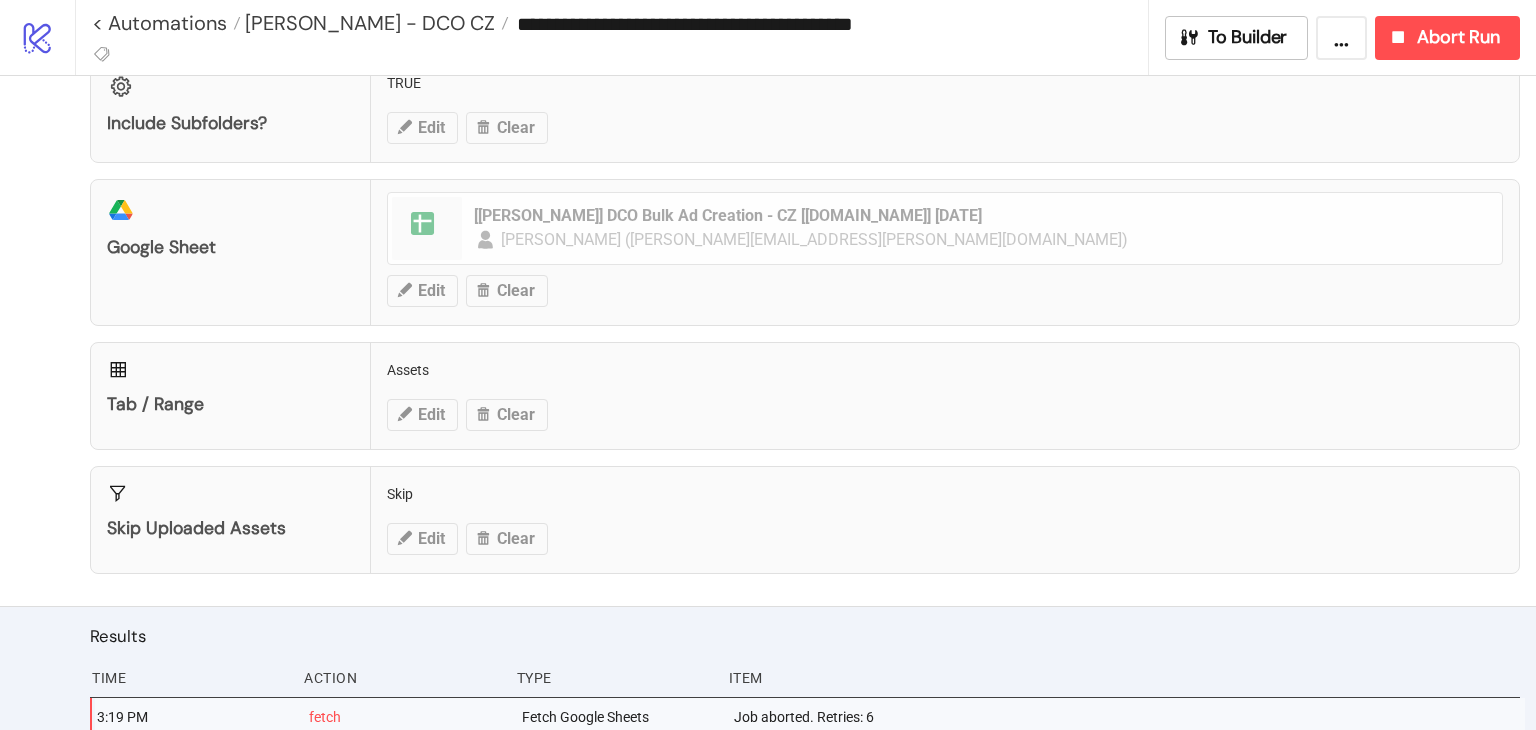 scroll, scrollTop: 0, scrollLeft: 0, axis: both 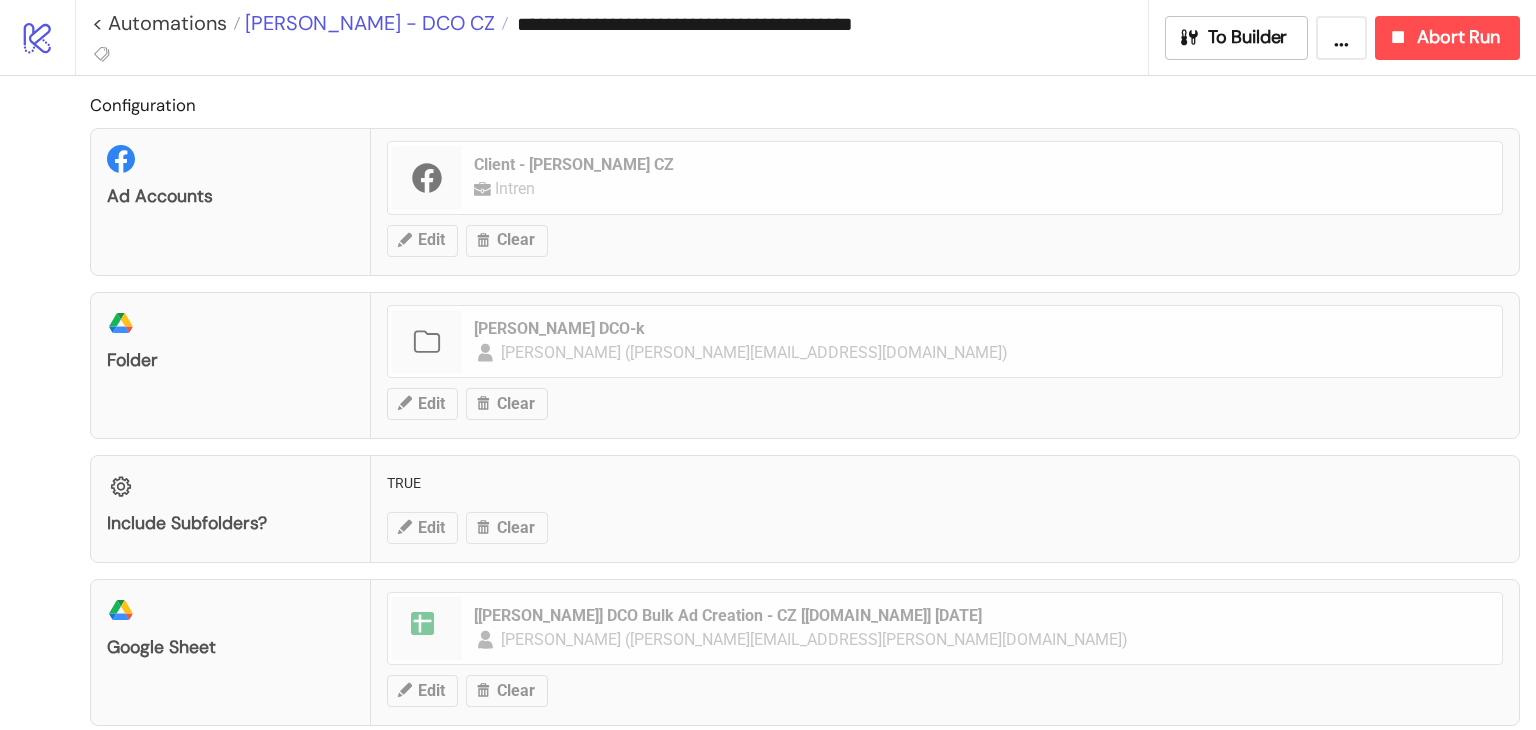 click on "[PERSON_NAME] - DCO CZ" at bounding box center [367, 23] 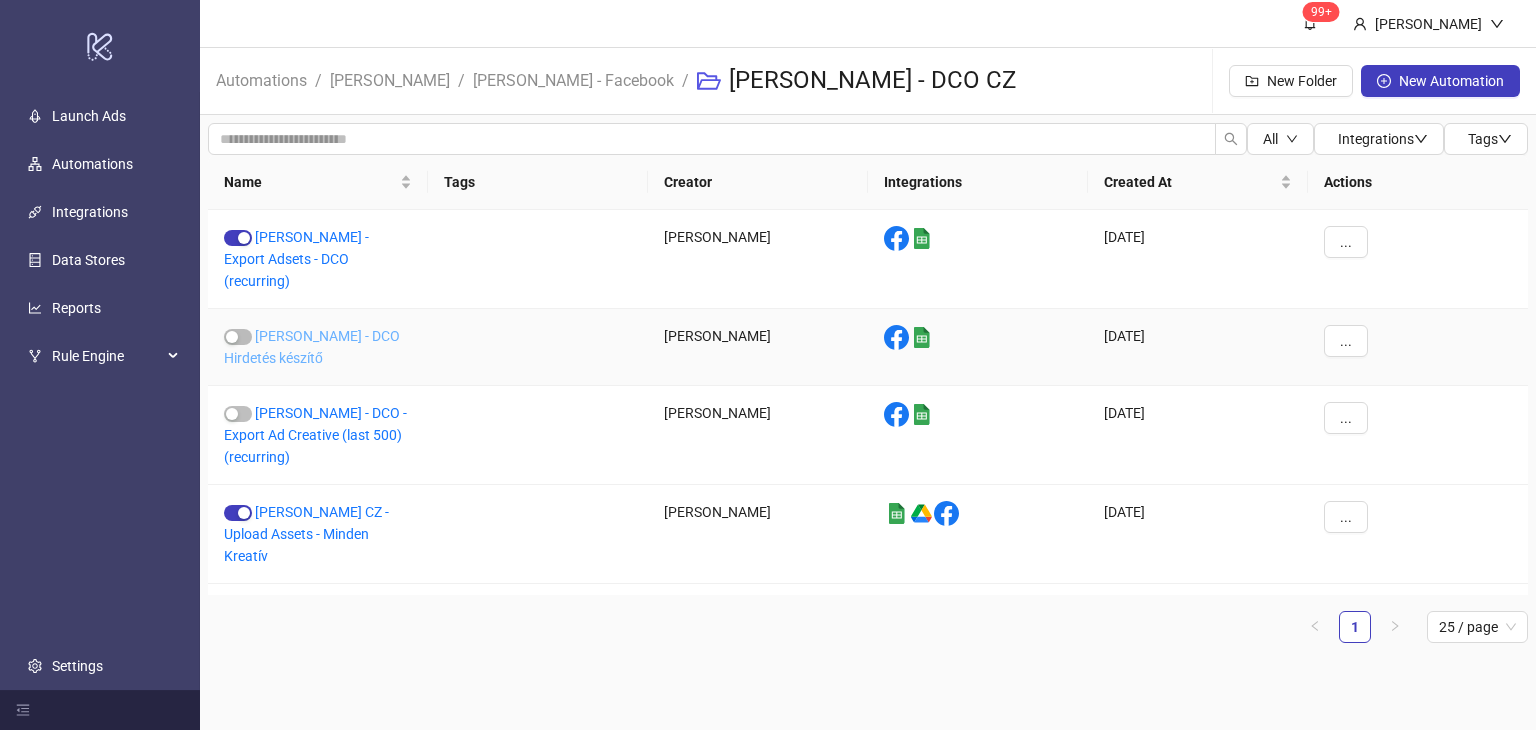 click on "[PERSON_NAME] - DCO Hirdetés készítő" at bounding box center [312, 347] 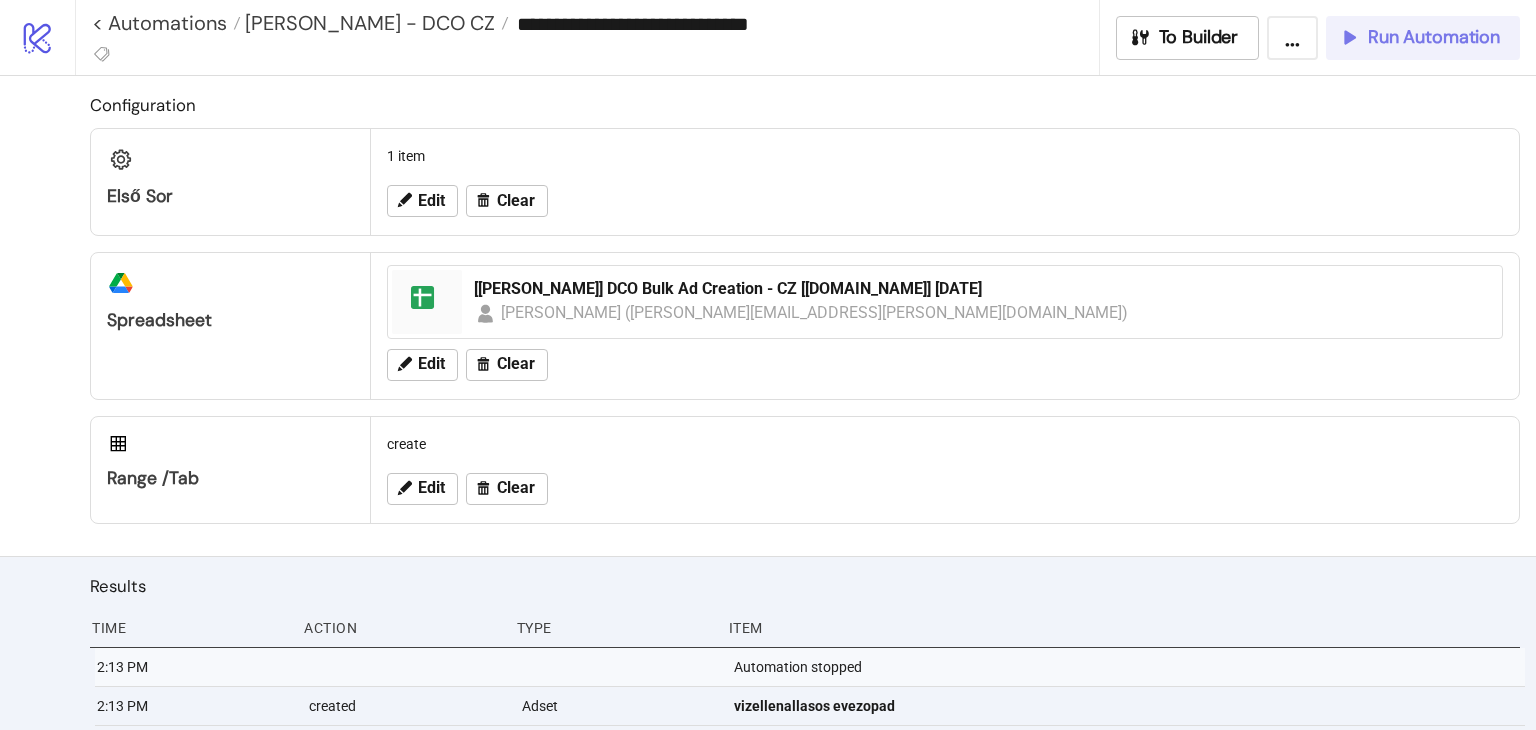 click on "Run Automation" at bounding box center [1423, 38] 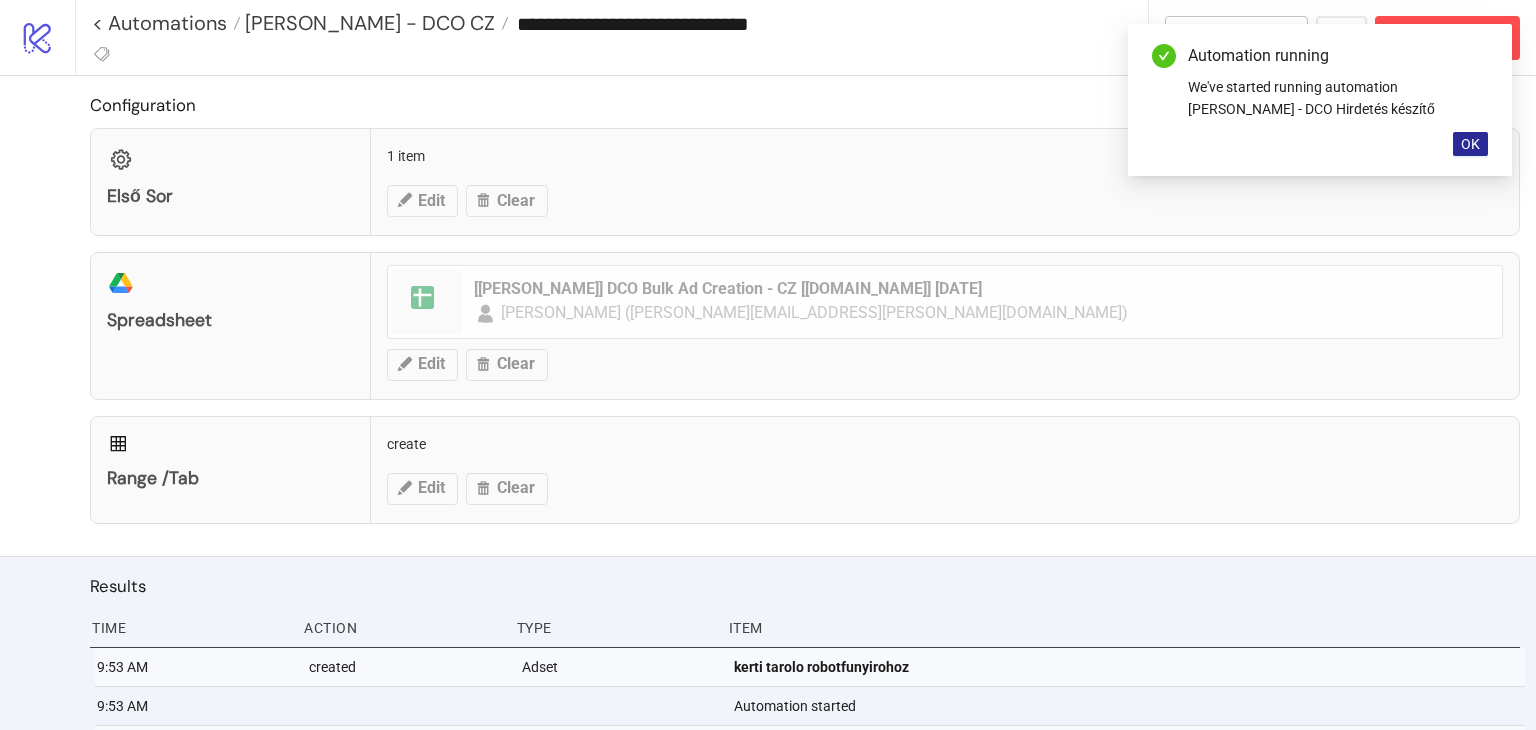 click on "OK" at bounding box center [1470, 144] 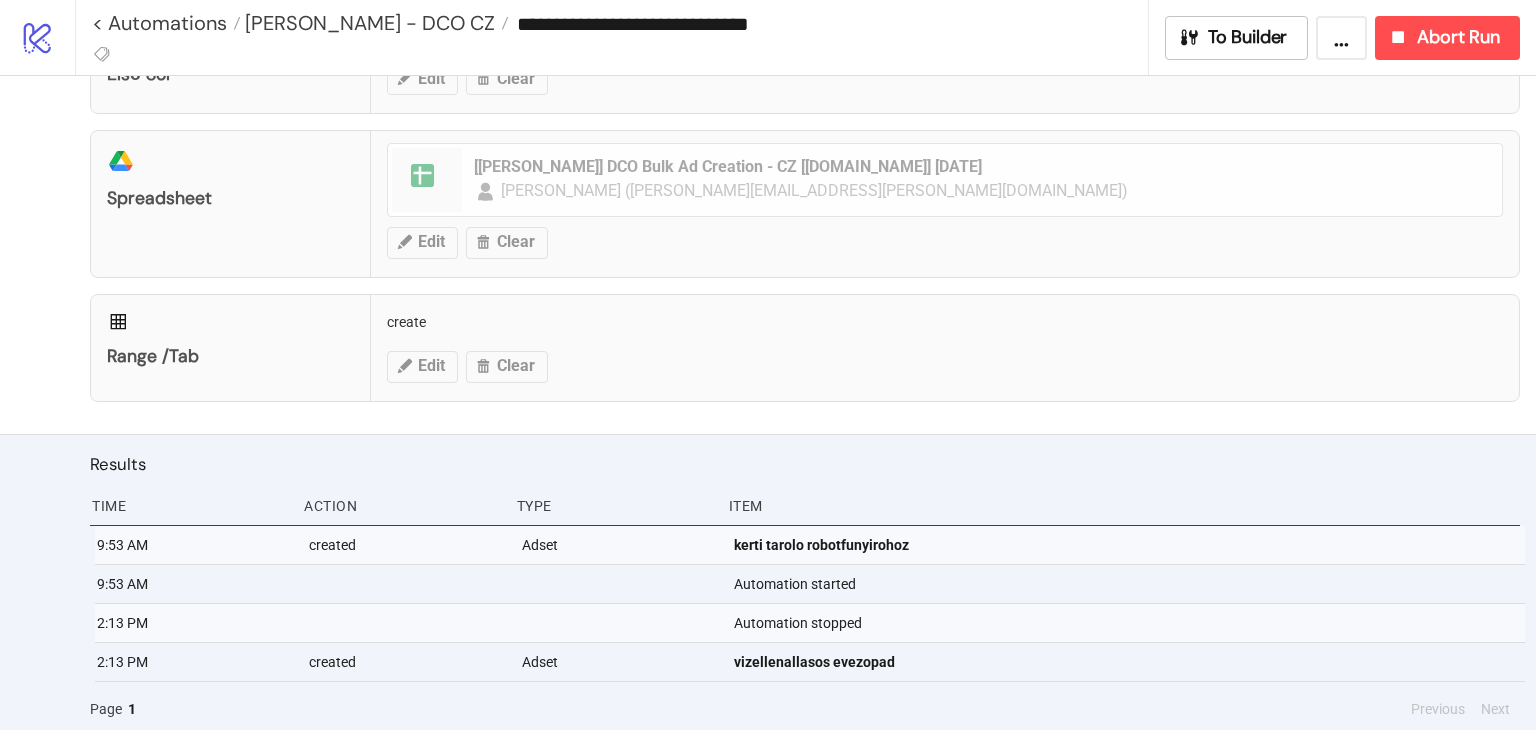 scroll, scrollTop: 125, scrollLeft: 0, axis: vertical 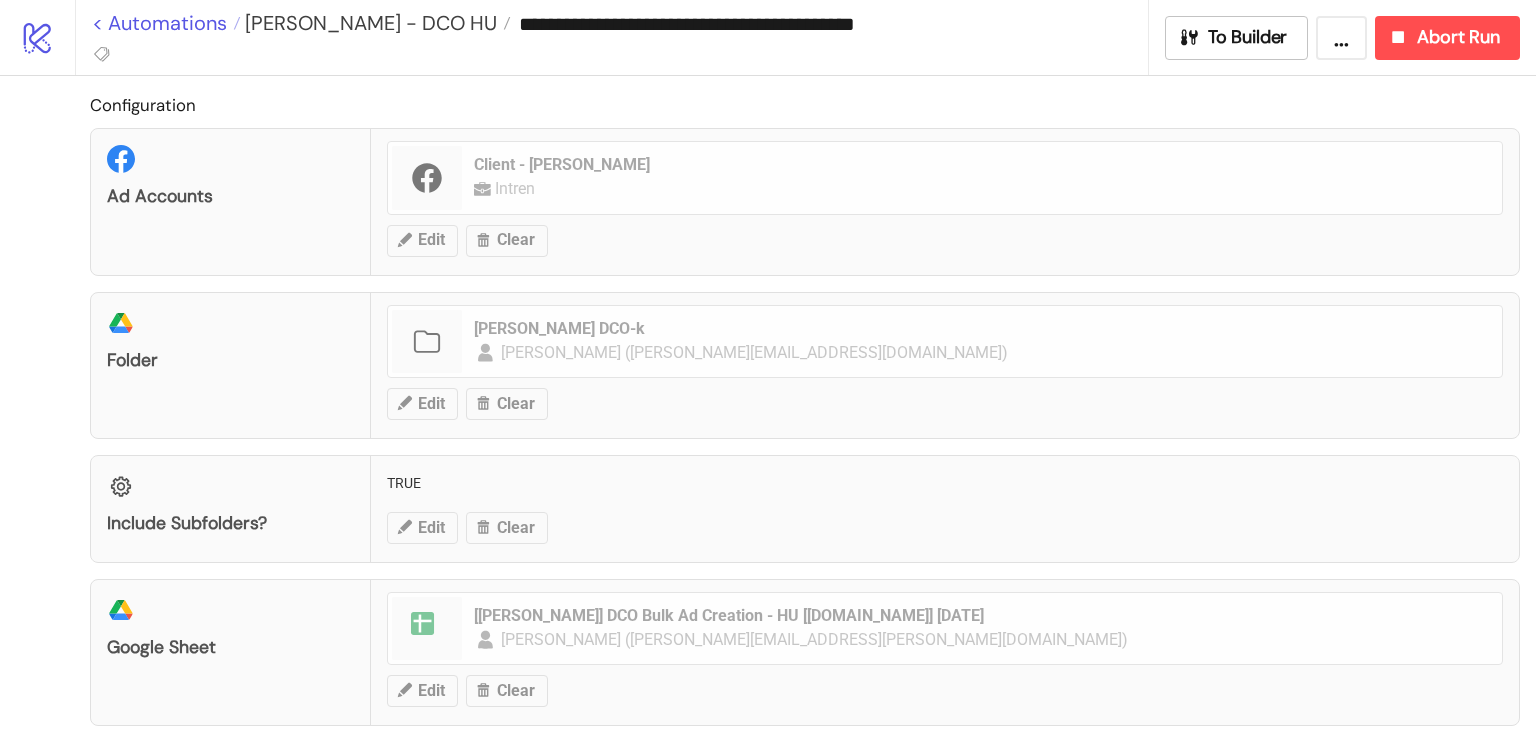 click on "< Automations" at bounding box center (166, 23) 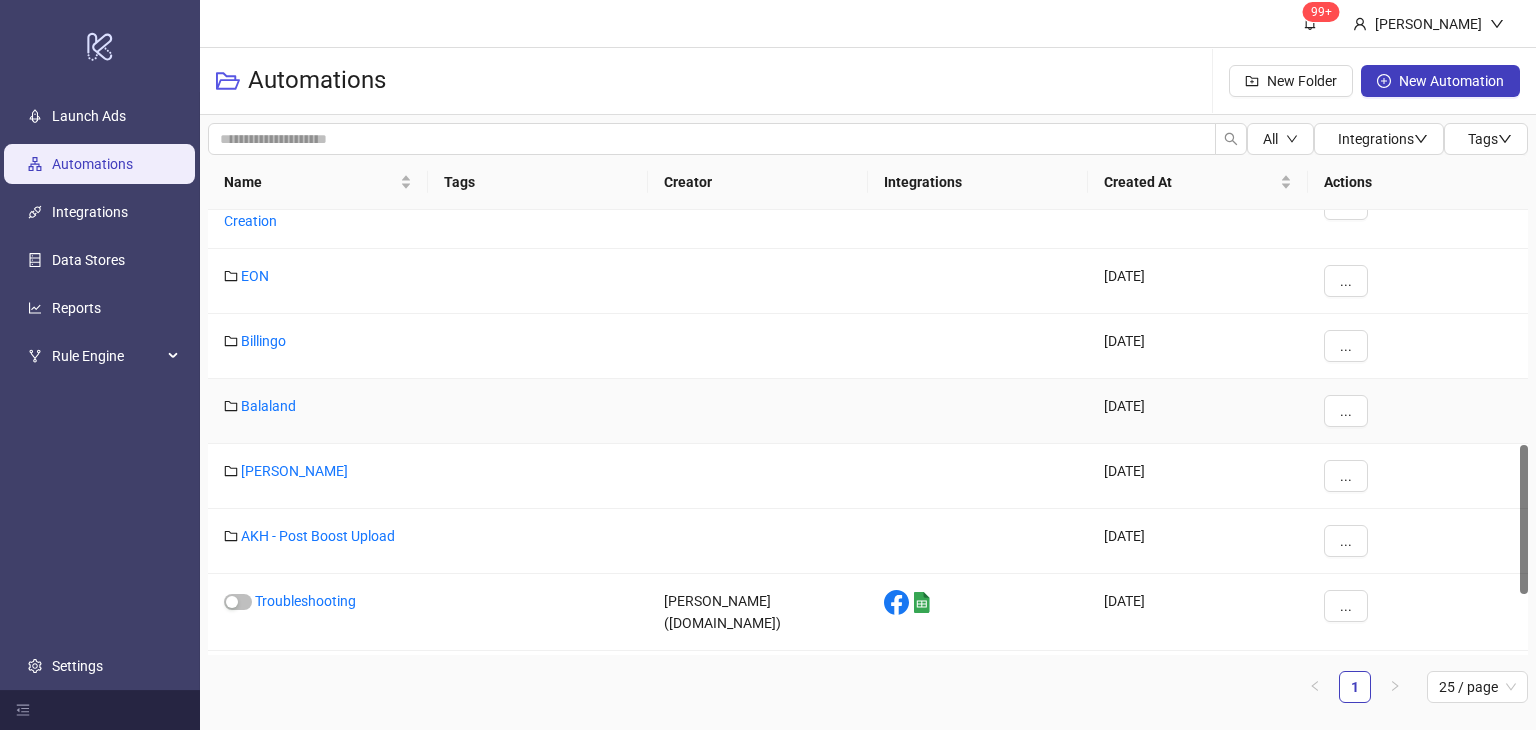 scroll, scrollTop: 800, scrollLeft: 0, axis: vertical 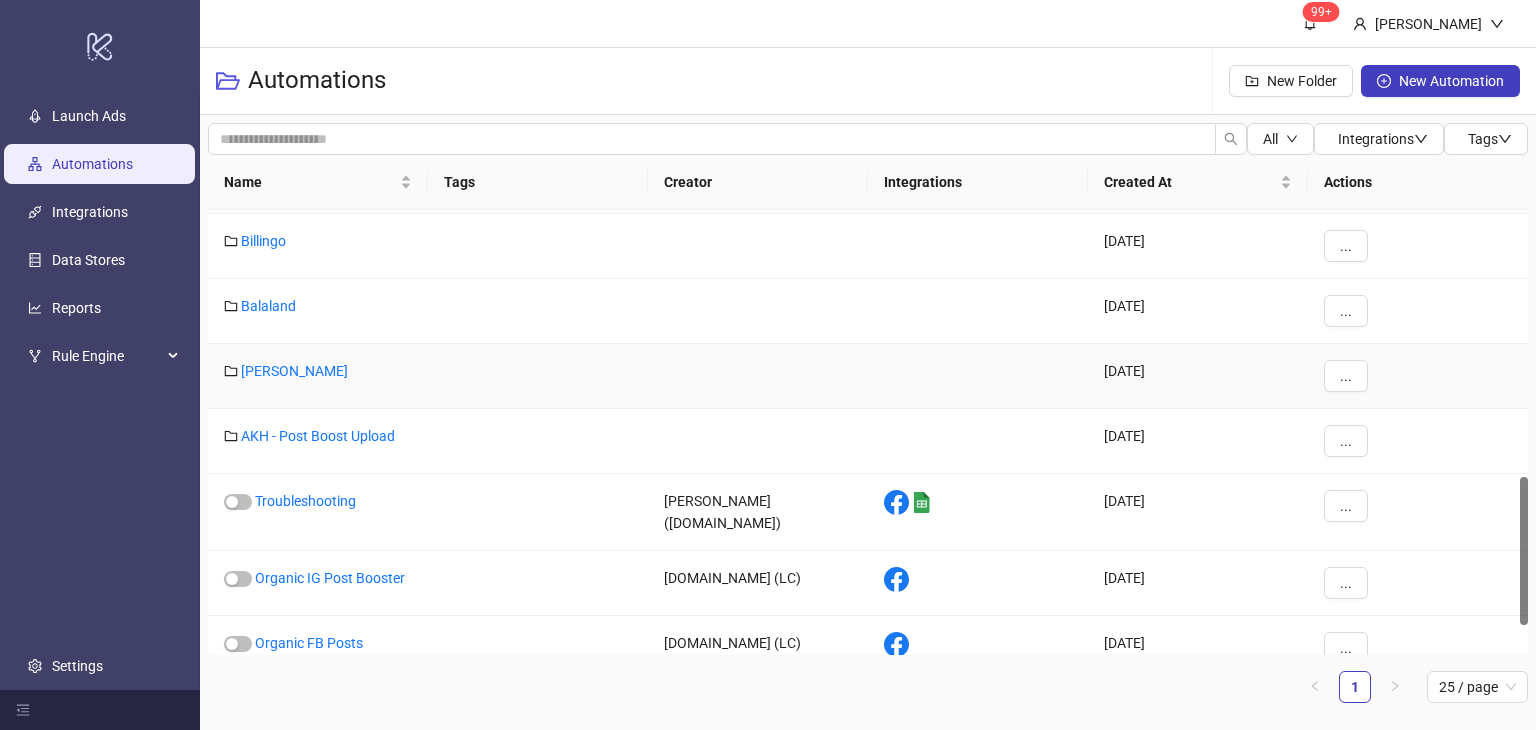 click on "[PERSON_NAME]" at bounding box center [318, 376] 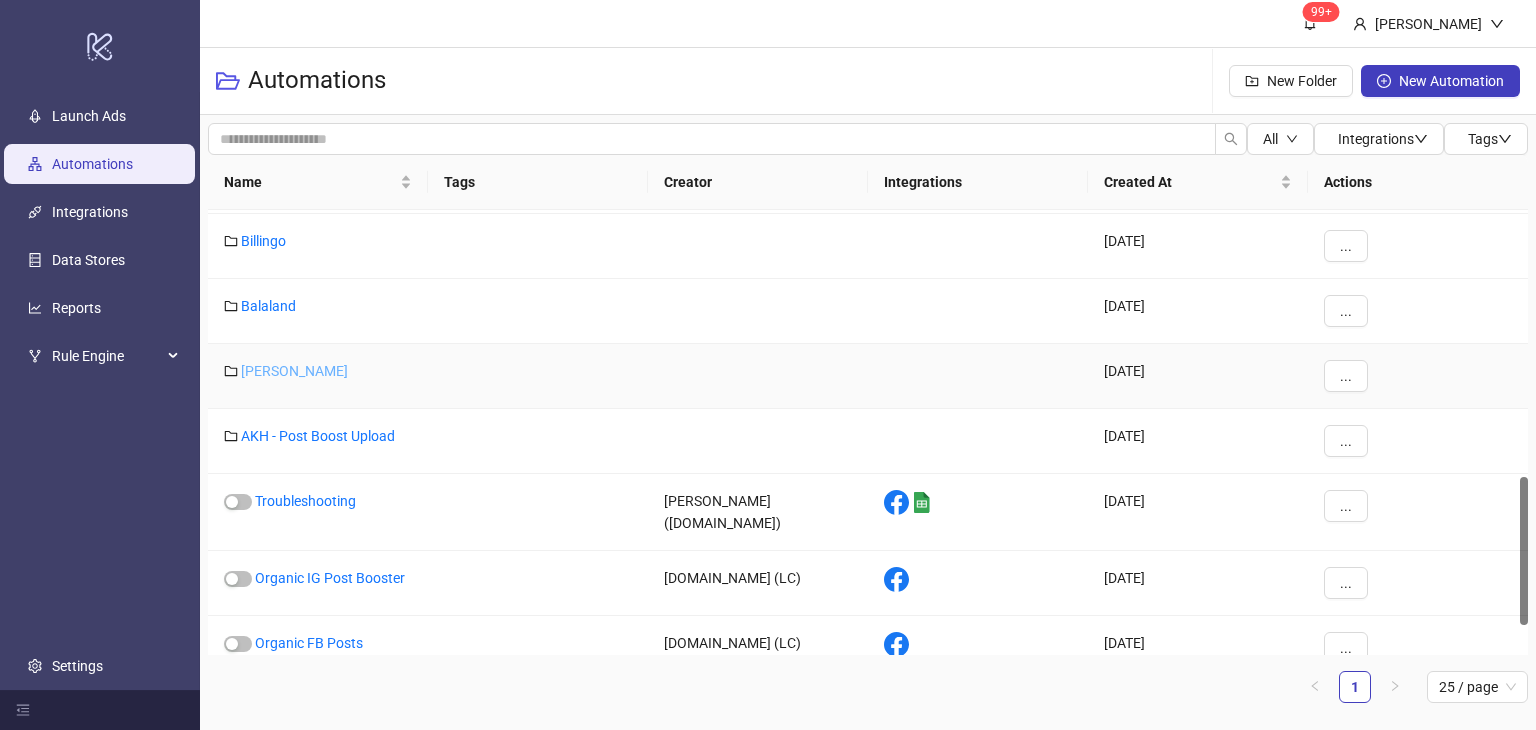 click on "[PERSON_NAME]" at bounding box center (294, 371) 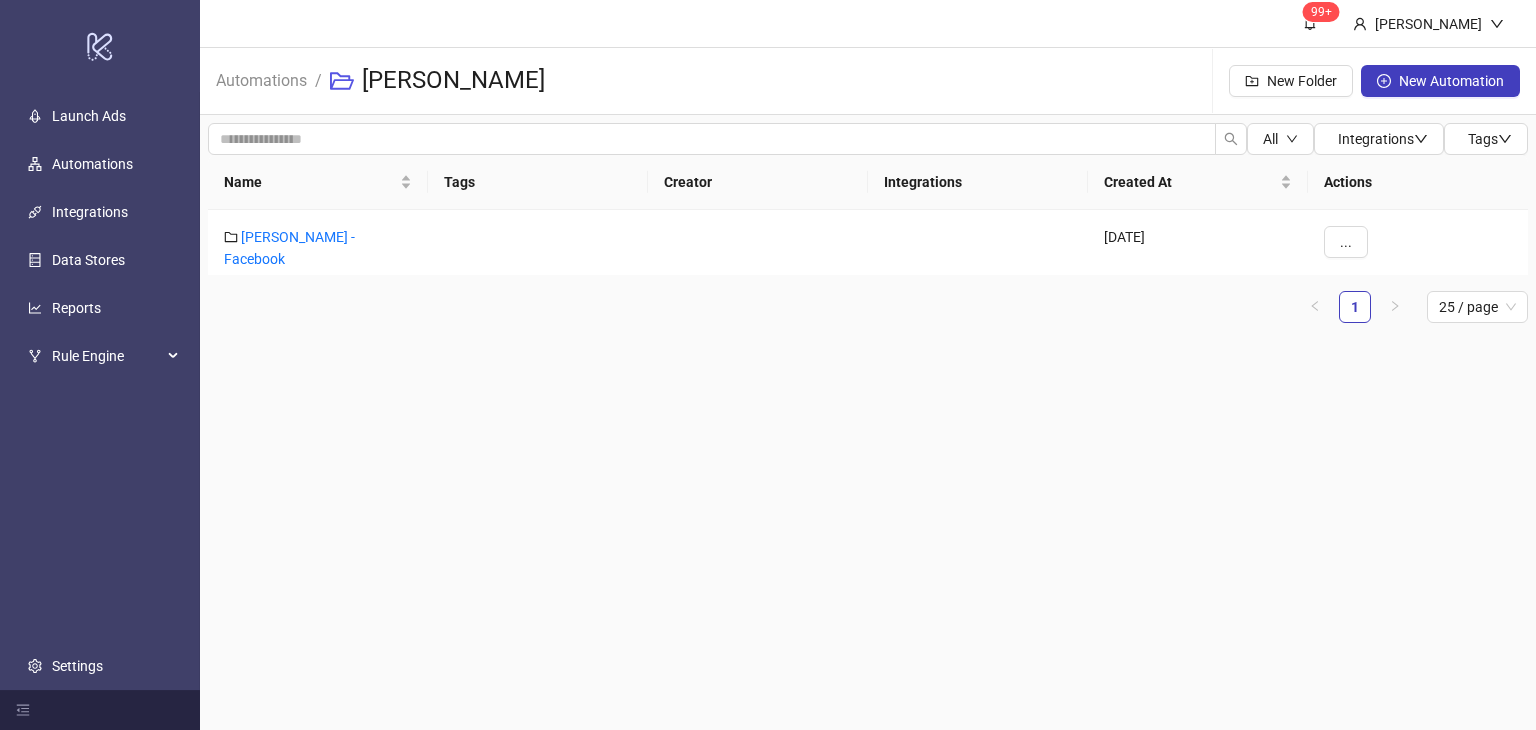 scroll, scrollTop: 0, scrollLeft: 0, axis: both 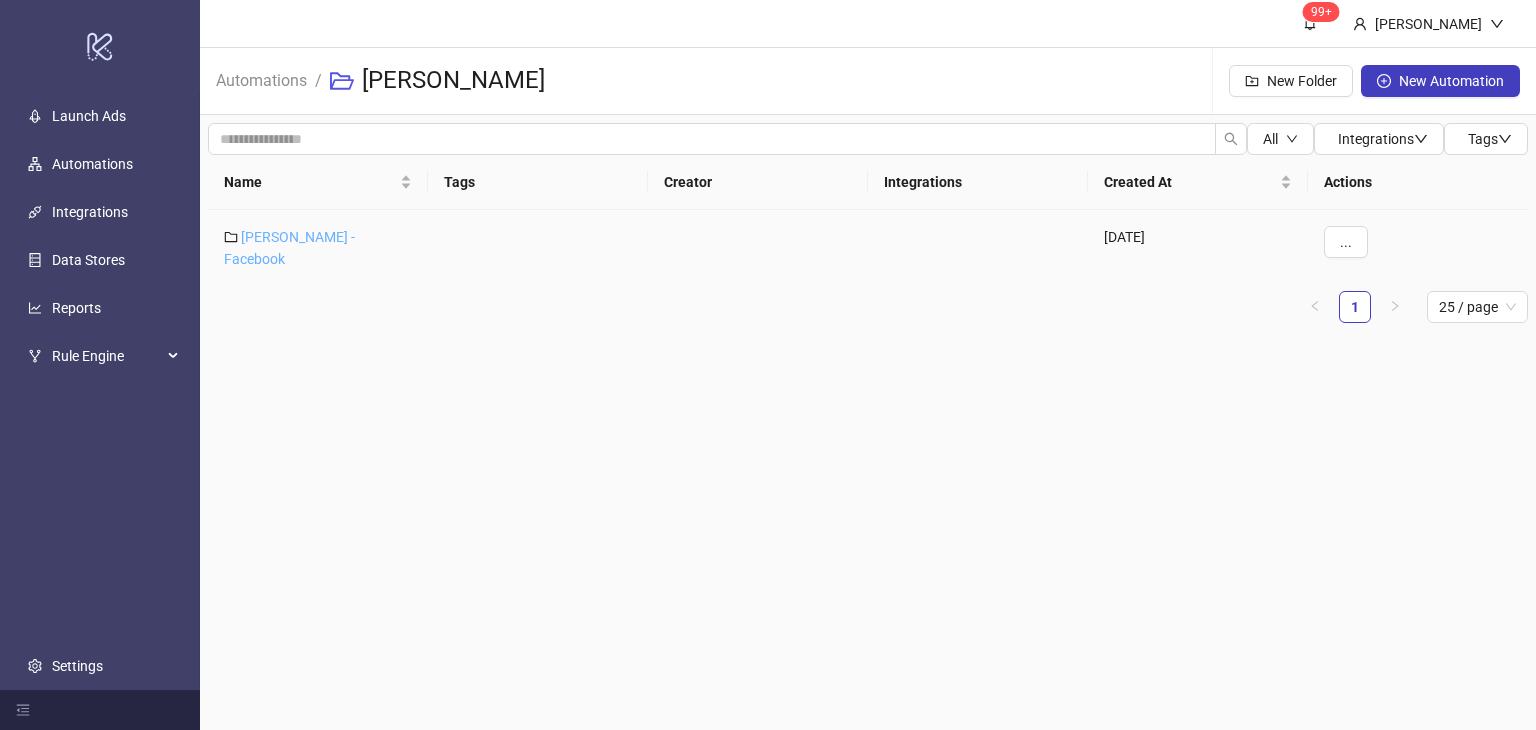 click on "[PERSON_NAME] - Facebook" at bounding box center (289, 248) 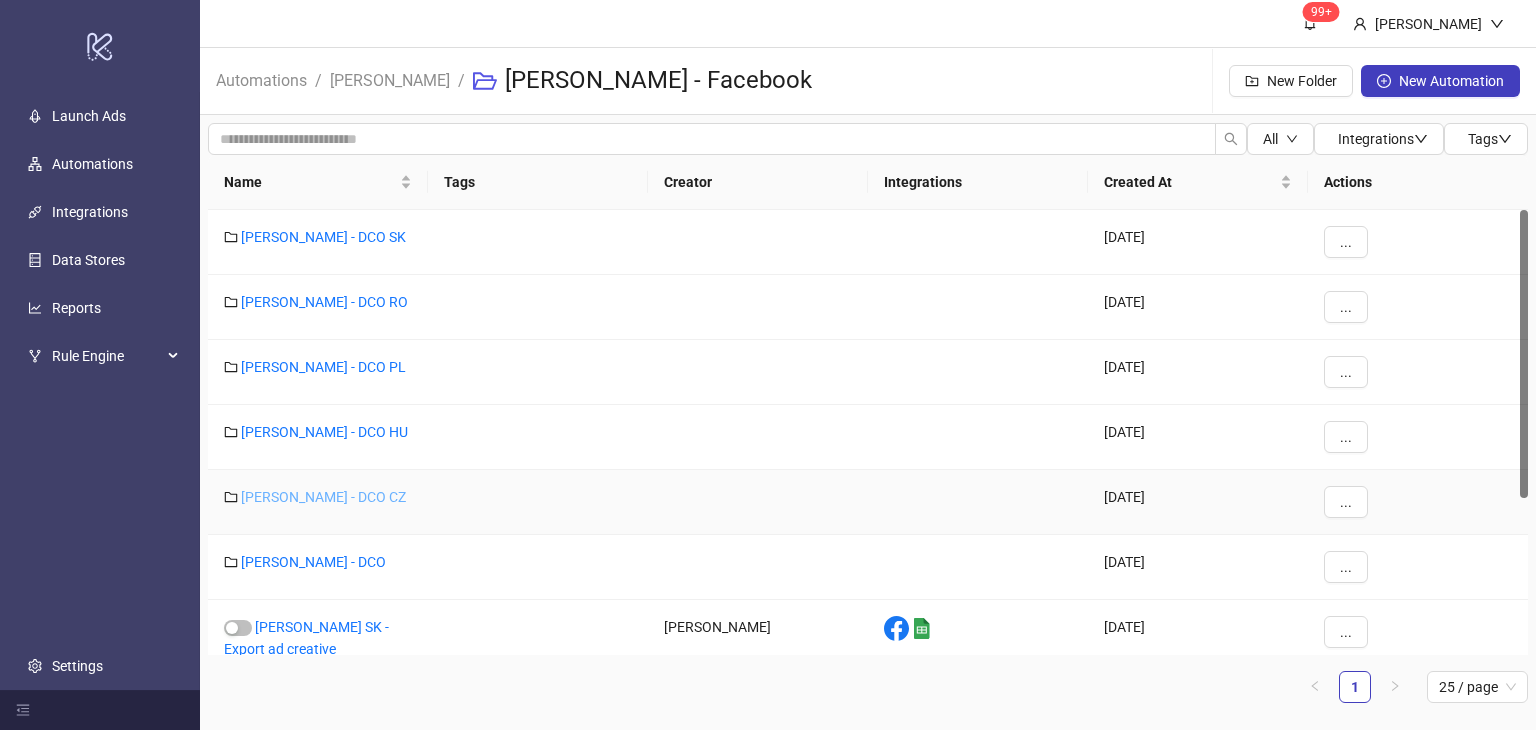 click on "[PERSON_NAME] - DCO CZ" at bounding box center (323, 497) 